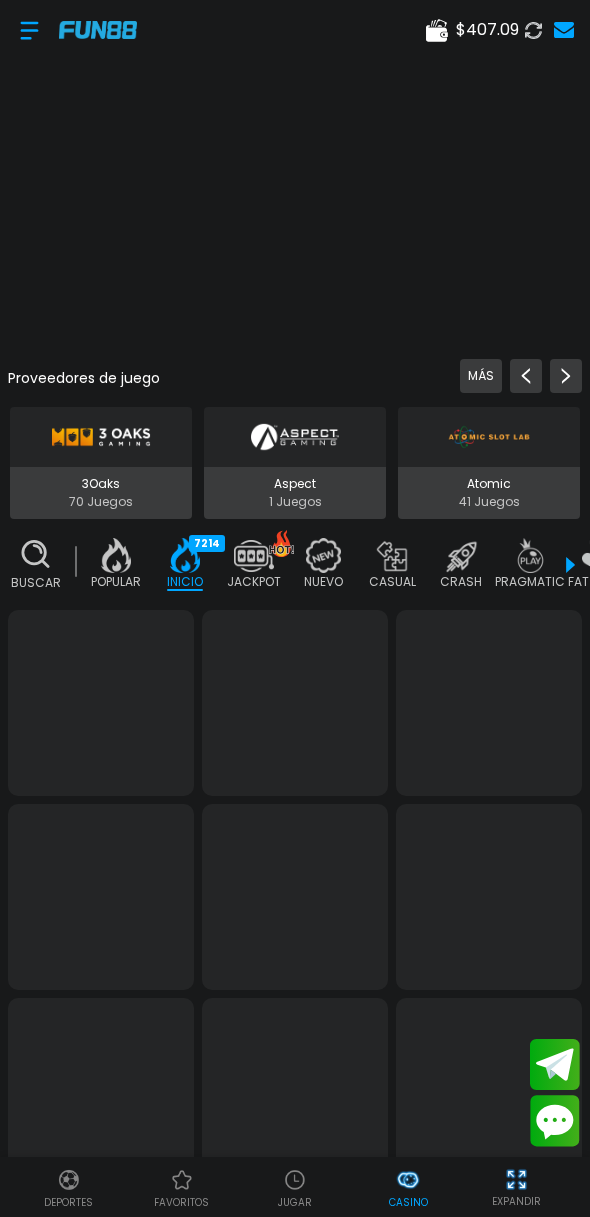 scroll, scrollTop: 0, scrollLeft: 0, axis: both 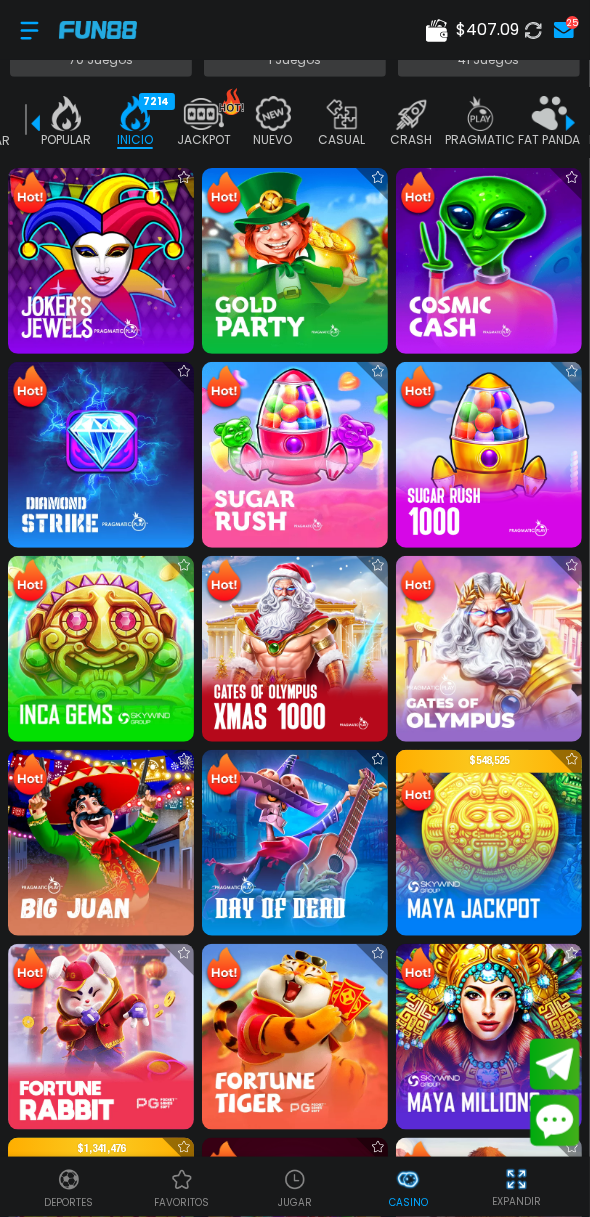 click at bounding box center (101, 1037) 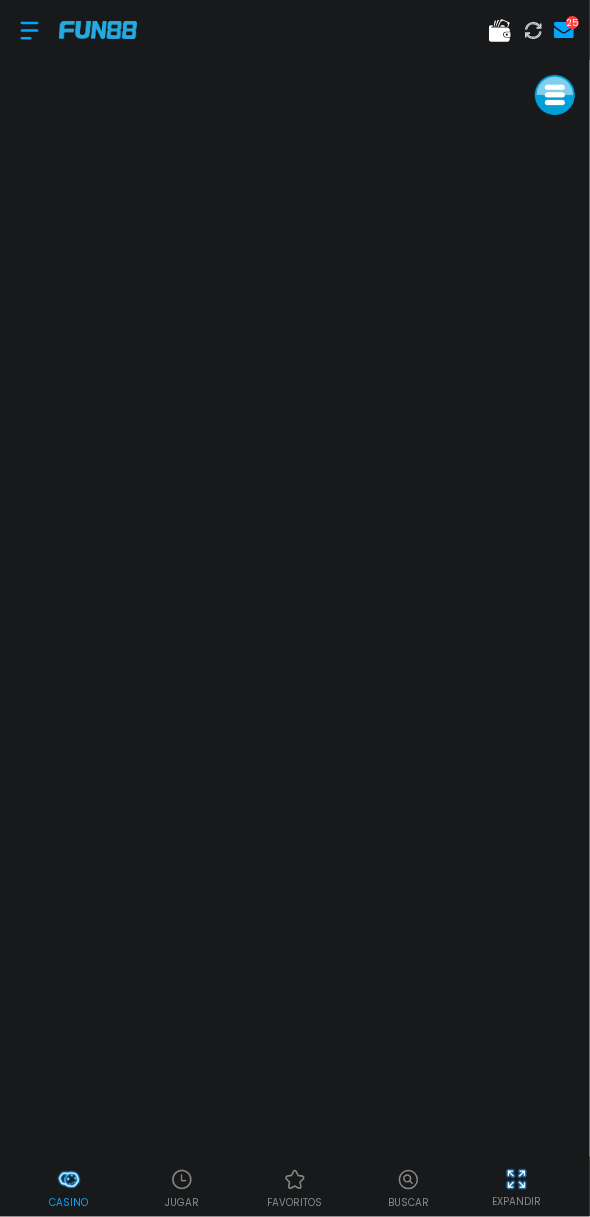 click on "Casino" at bounding box center [68, 1202] 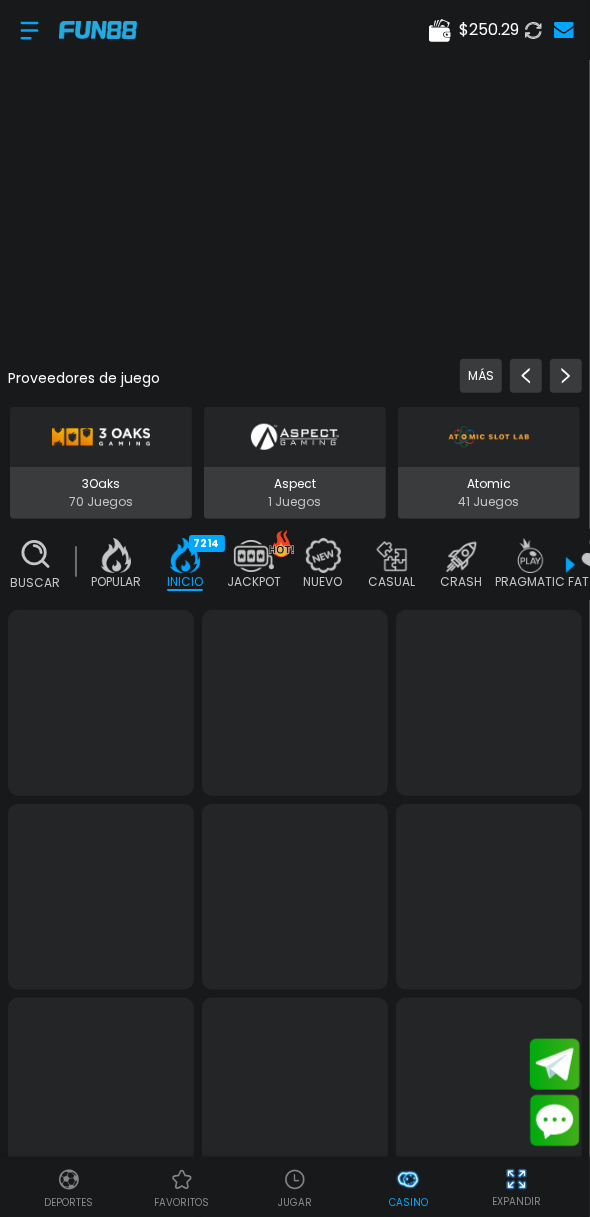 scroll, scrollTop: 0, scrollLeft: 50, axis: horizontal 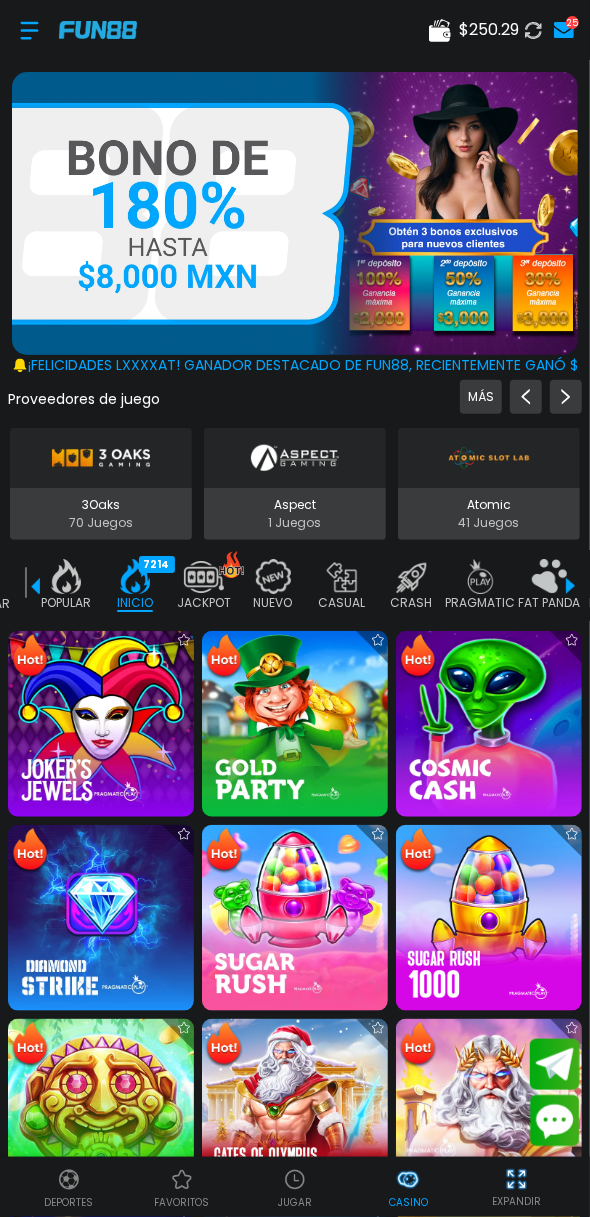 click at bounding box center [101, 1112] 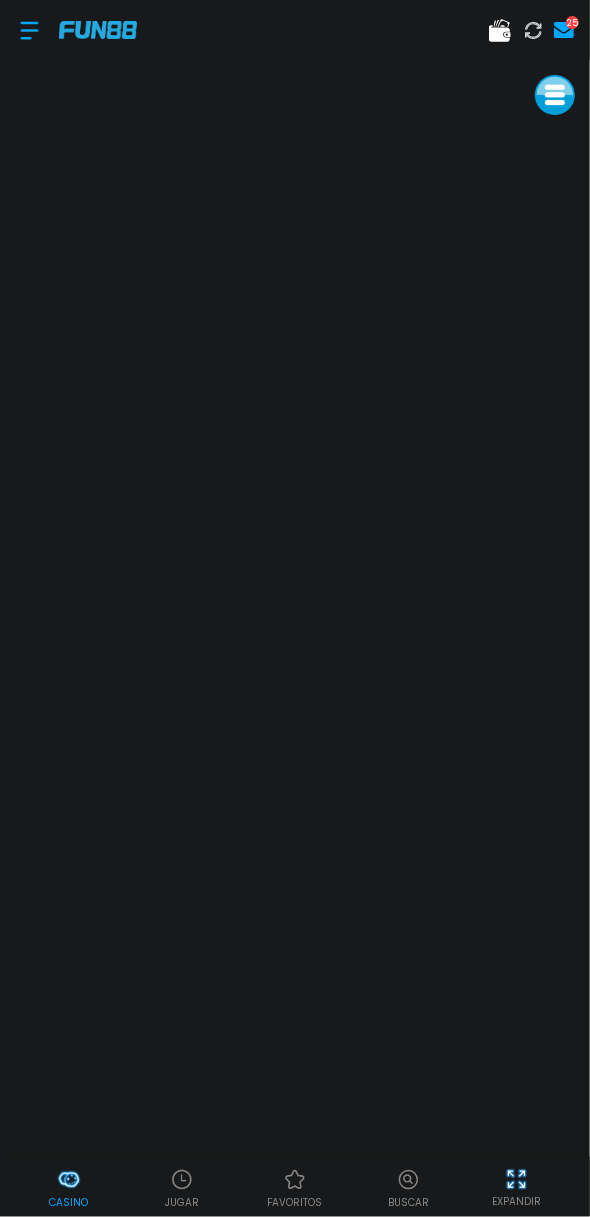 click on "Casino" at bounding box center (68, 1202) 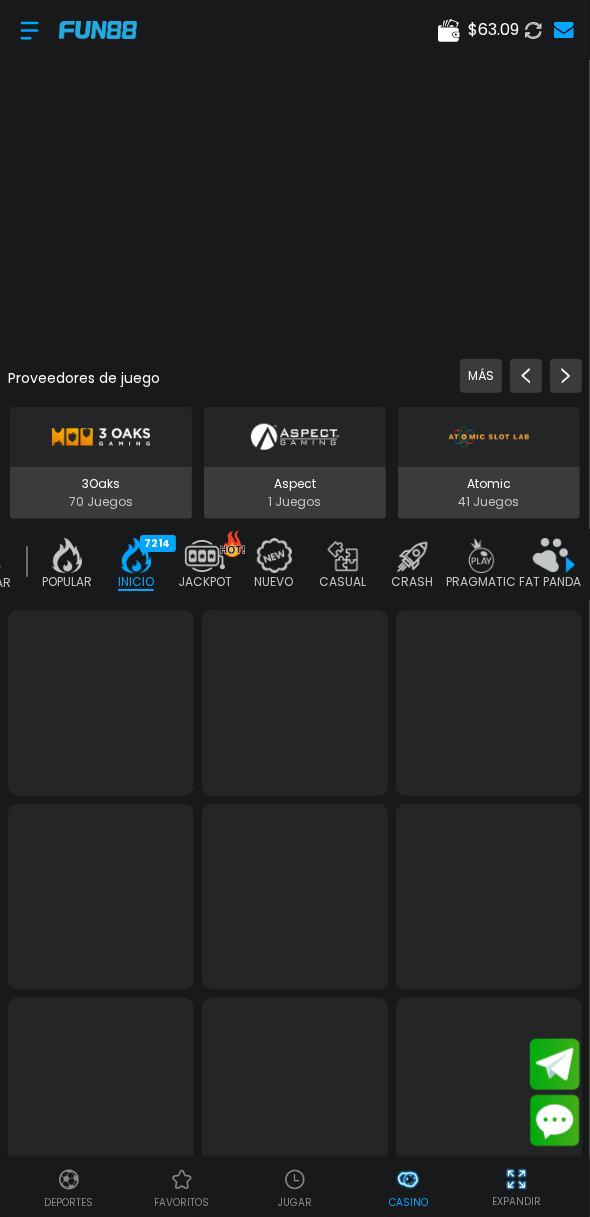 scroll, scrollTop: 0, scrollLeft: 50, axis: horizontal 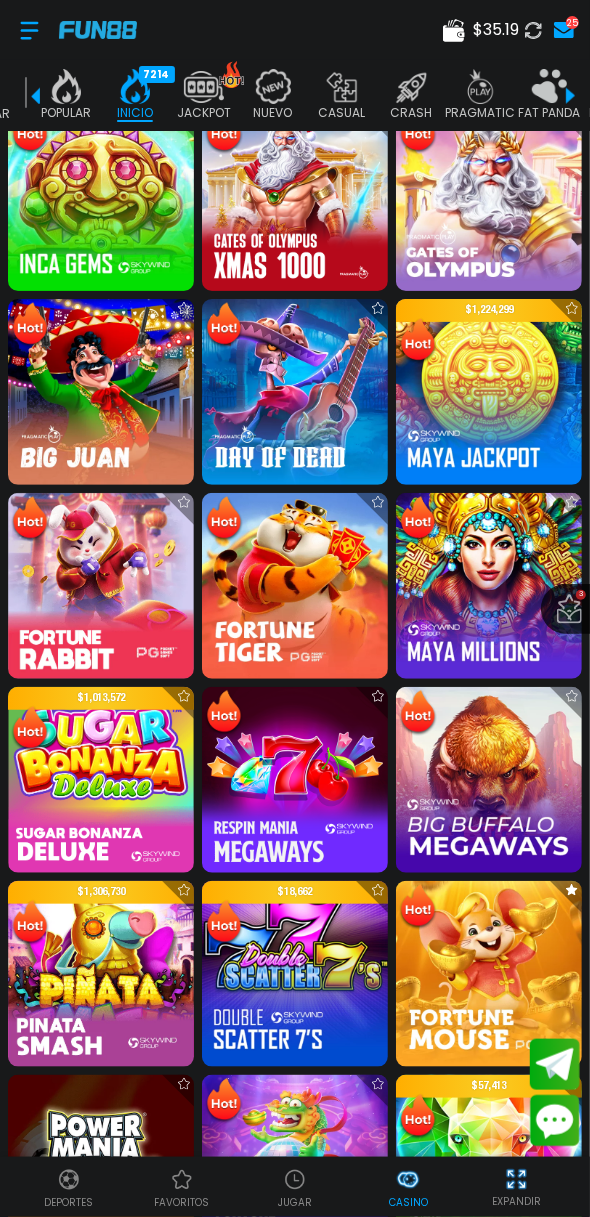 click at bounding box center [101, 586] 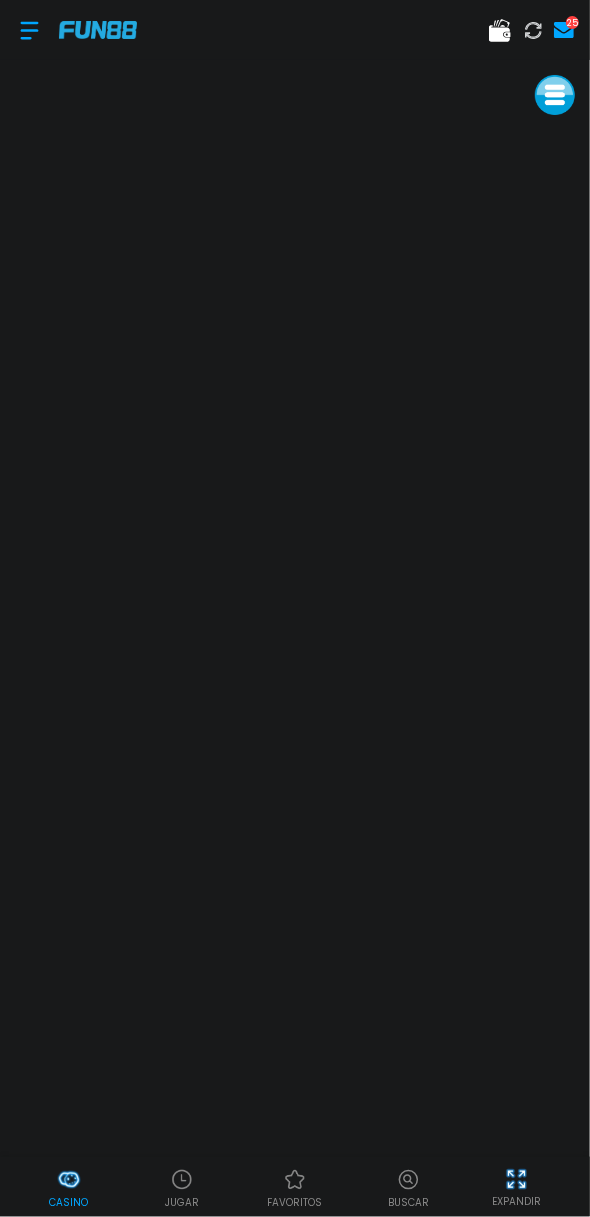 click on "Casino" at bounding box center [68, 1202] 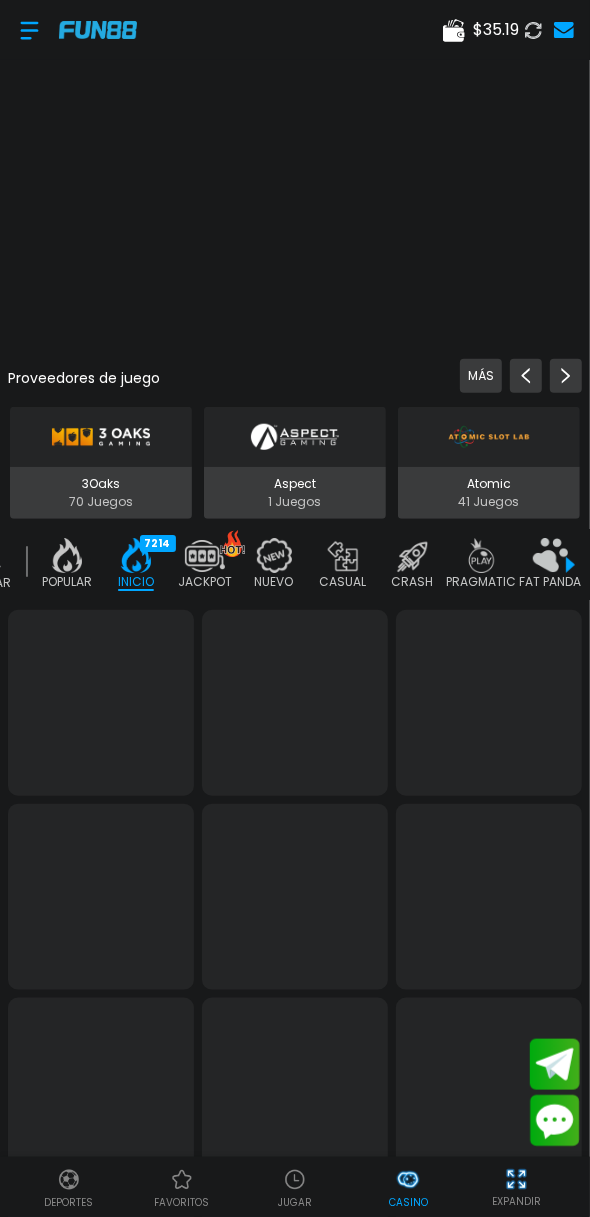 scroll, scrollTop: 0, scrollLeft: 50, axis: horizontal 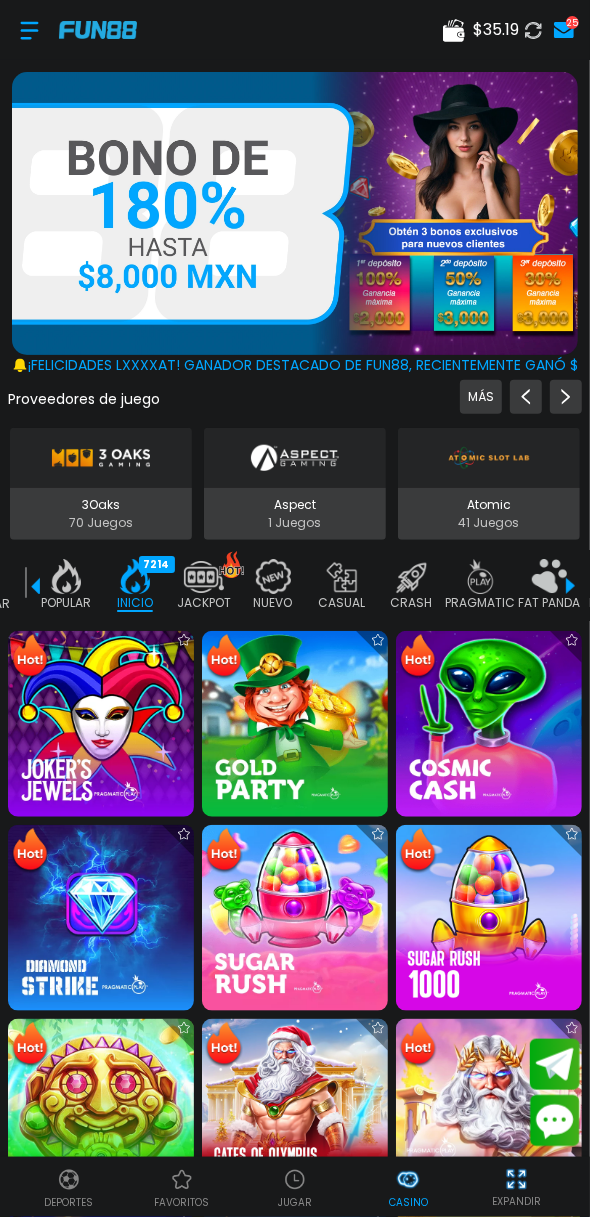 click at bounding box center (101, 1112) 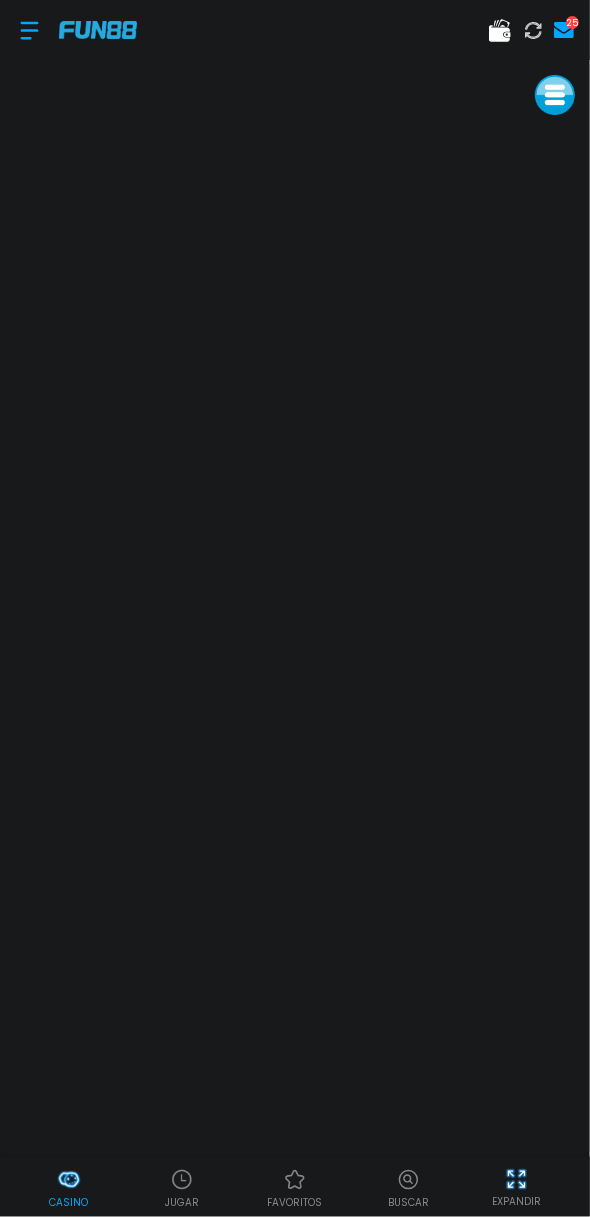 click at bounding box center (29, 30) 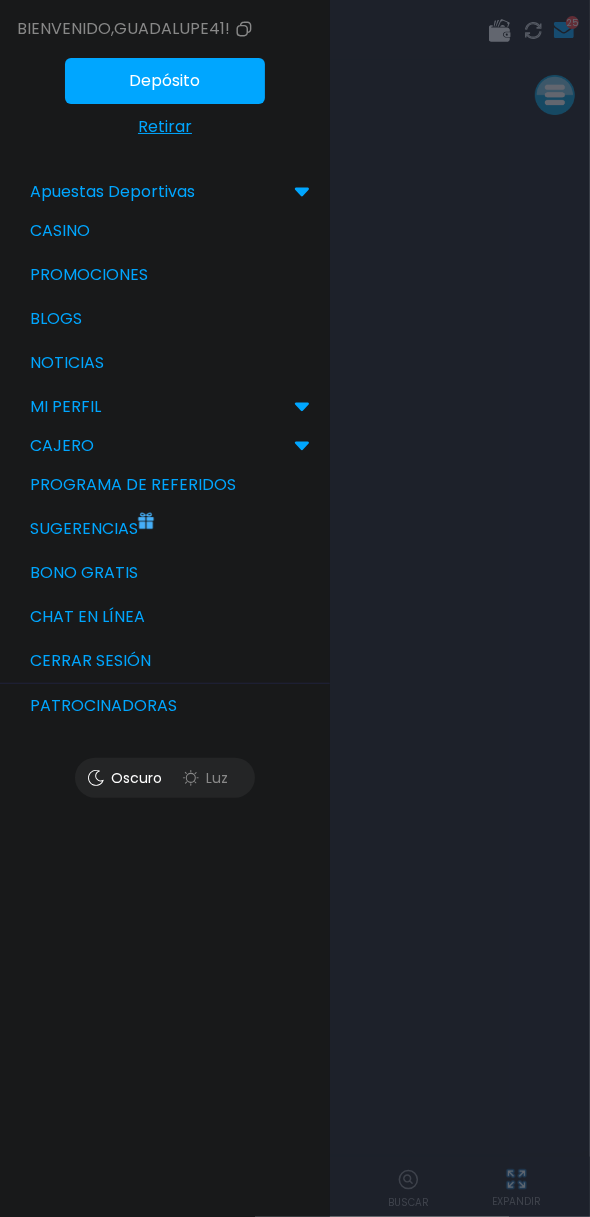 click on "Bono Gratis" at bounding box center (165, 573) 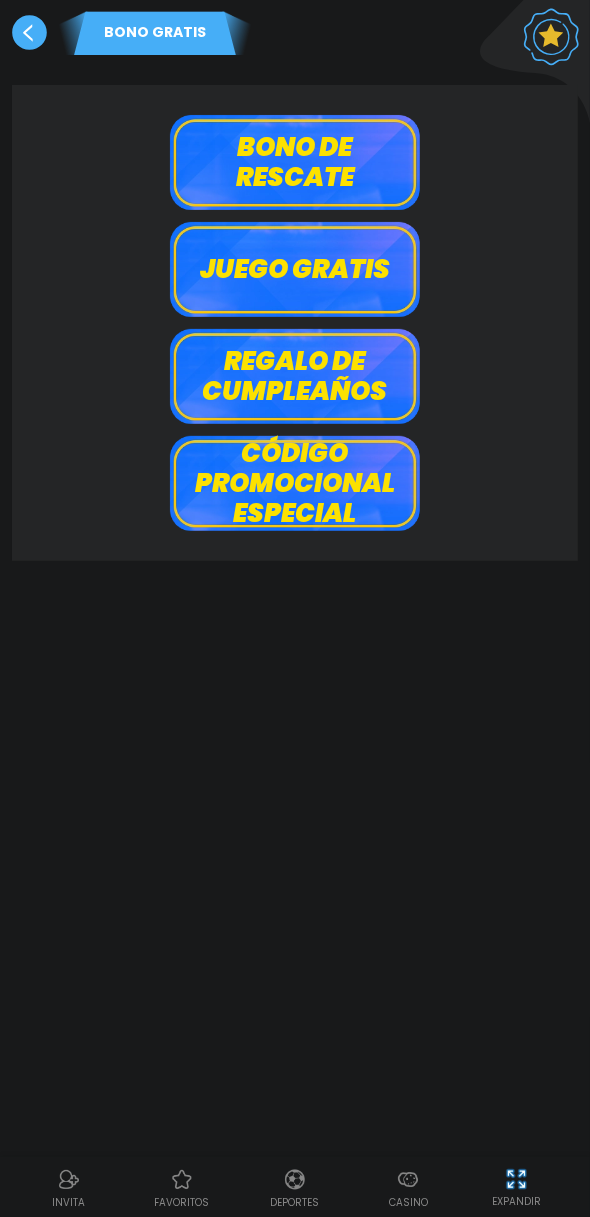 click on "Bono de rescate" at bounding box center (295, 162) 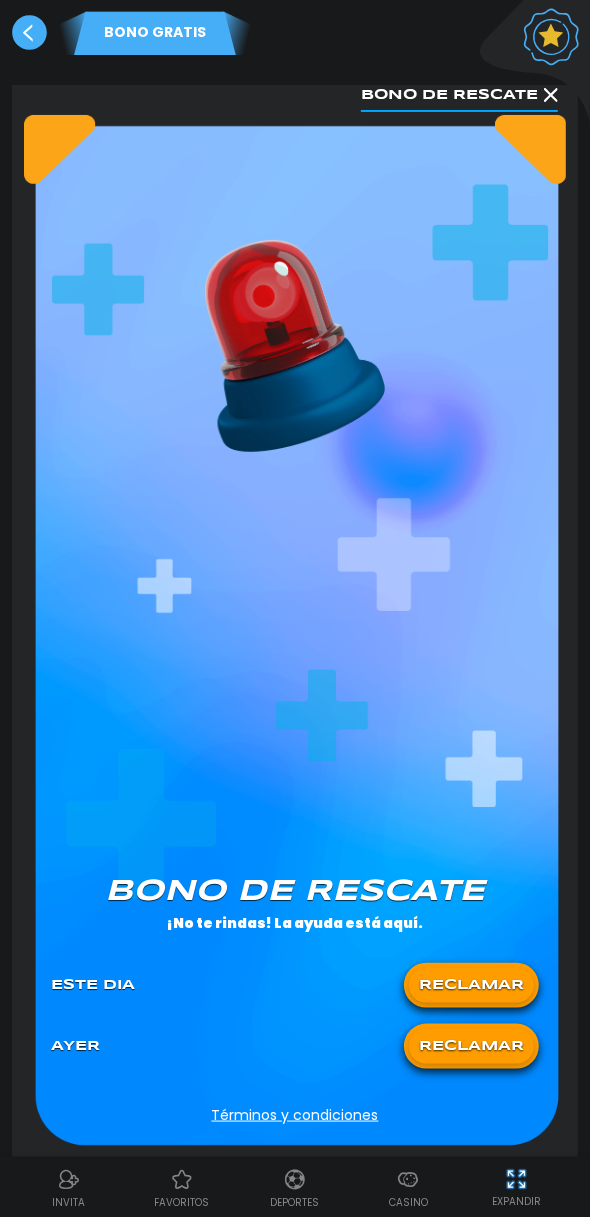 click on "RECLAMAR" at bounding box center (471, 985) 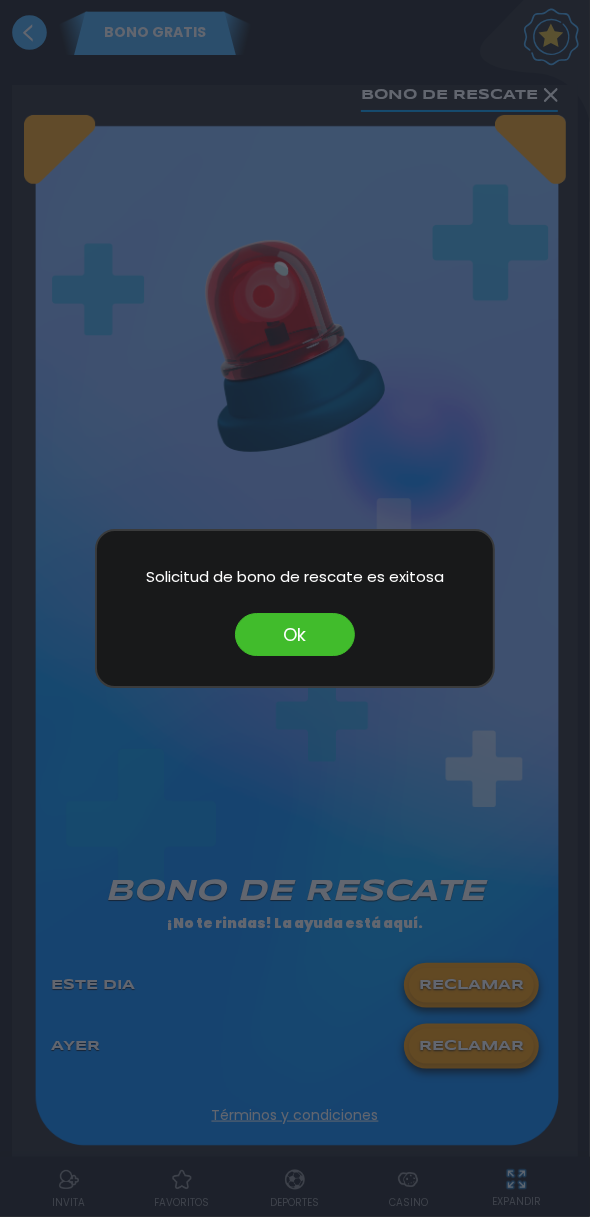 click on "Ok" at bounding box center [295, 634] 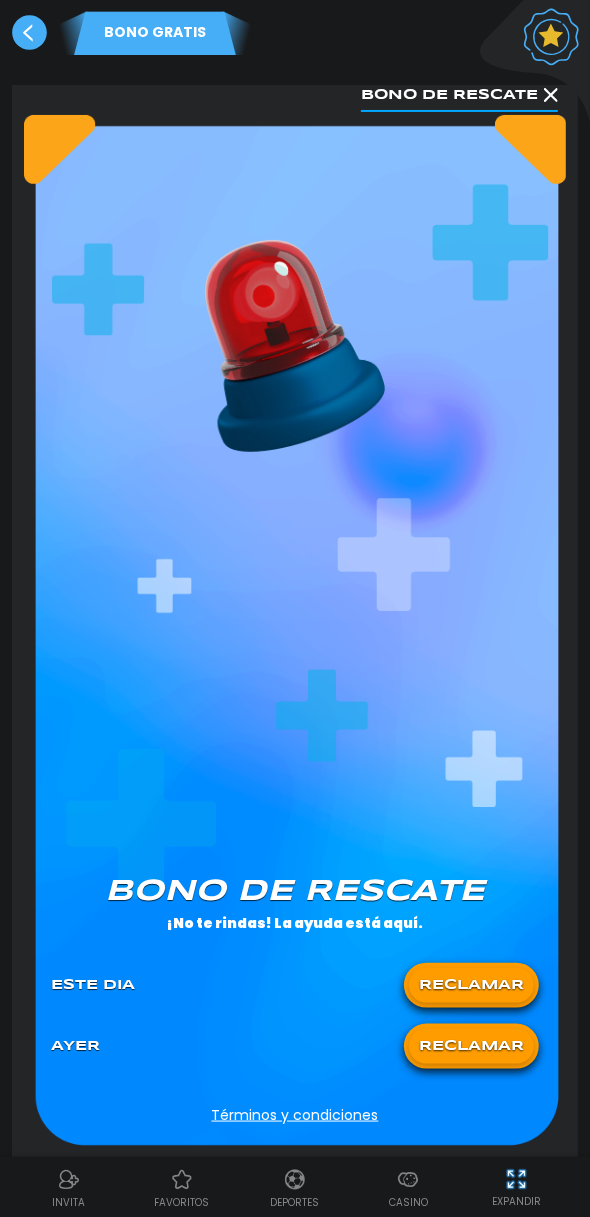 click on "Casino" at bounding box center [408, 1187] 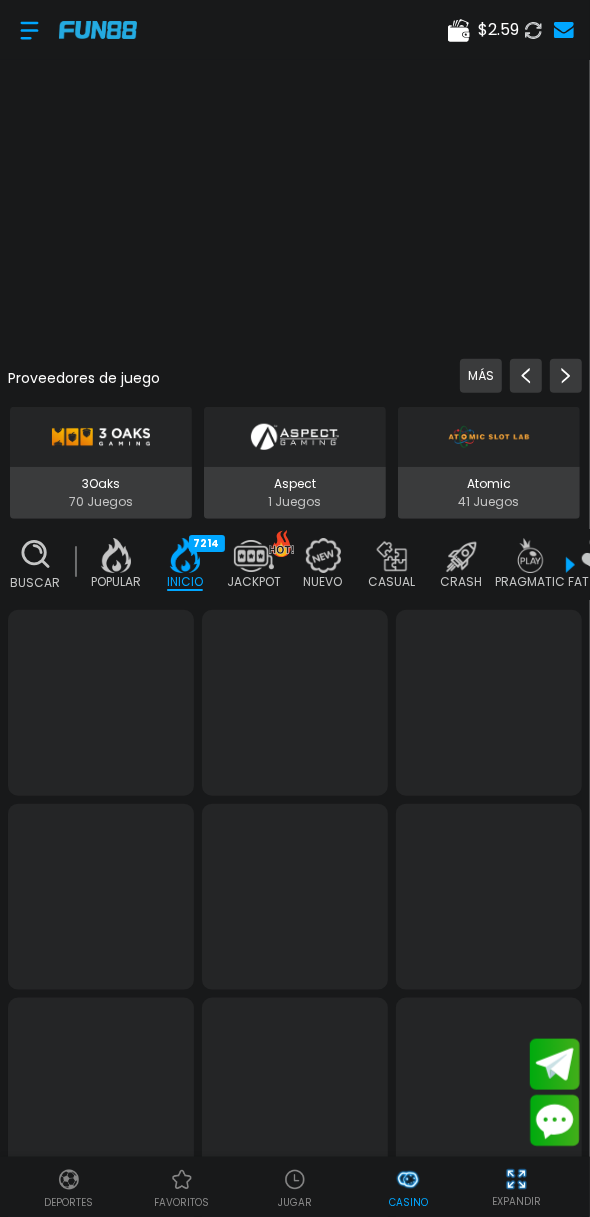 scroll, scrollTop: 0, scrollLeft: 50, axis: horizontal 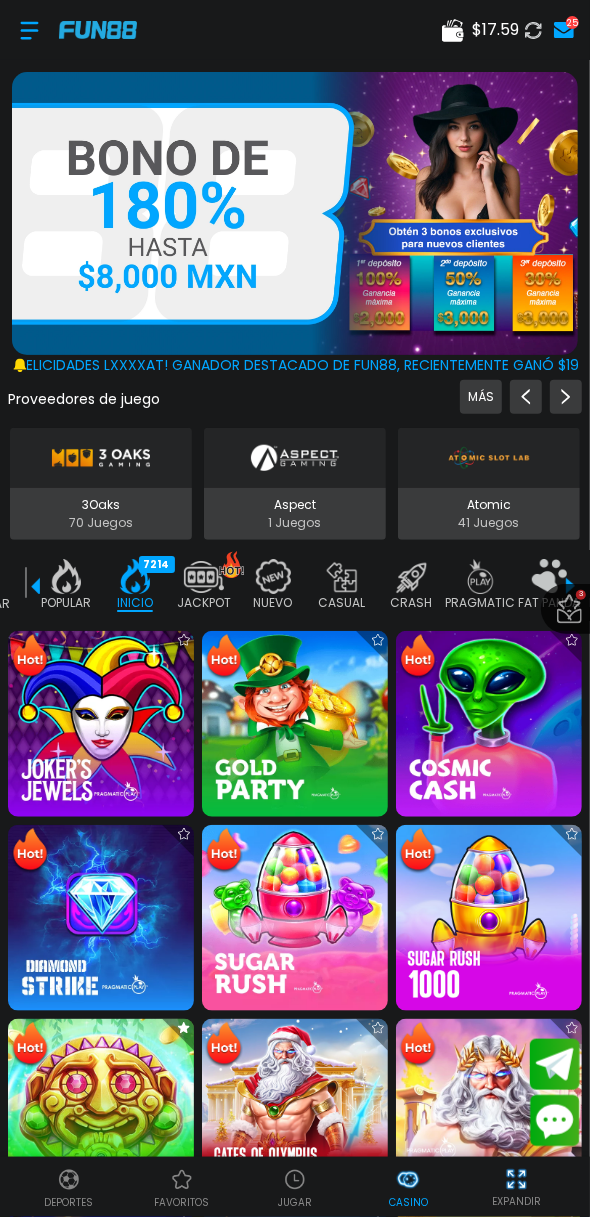 click at bounding box center (101, 1112) 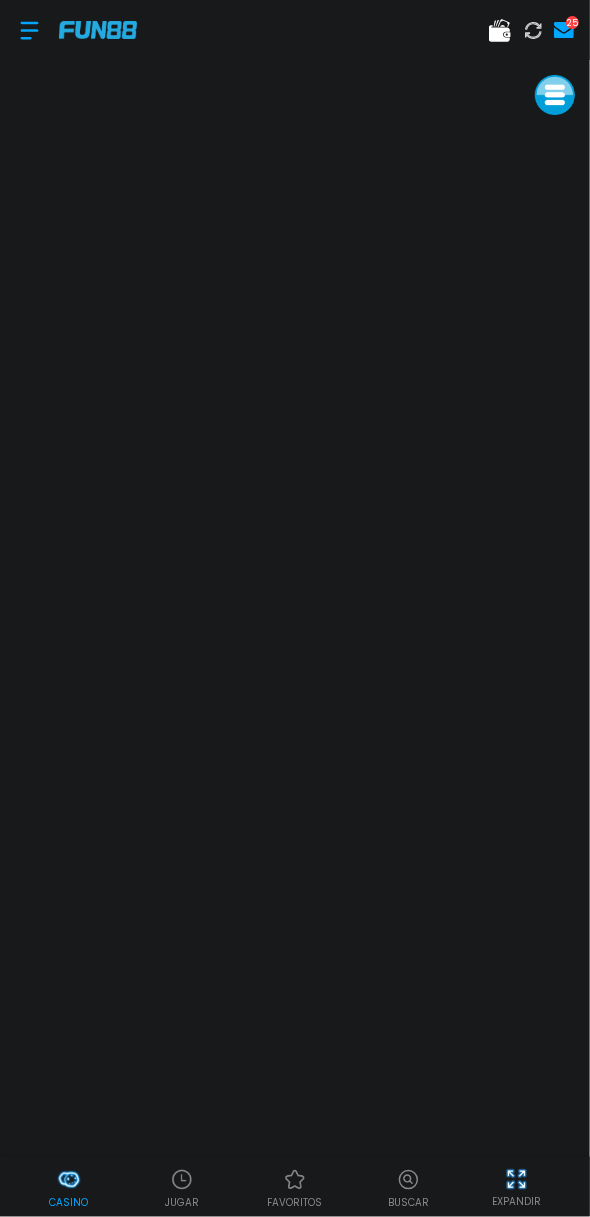 click on "Casino" at bounding box center [68, 1202] 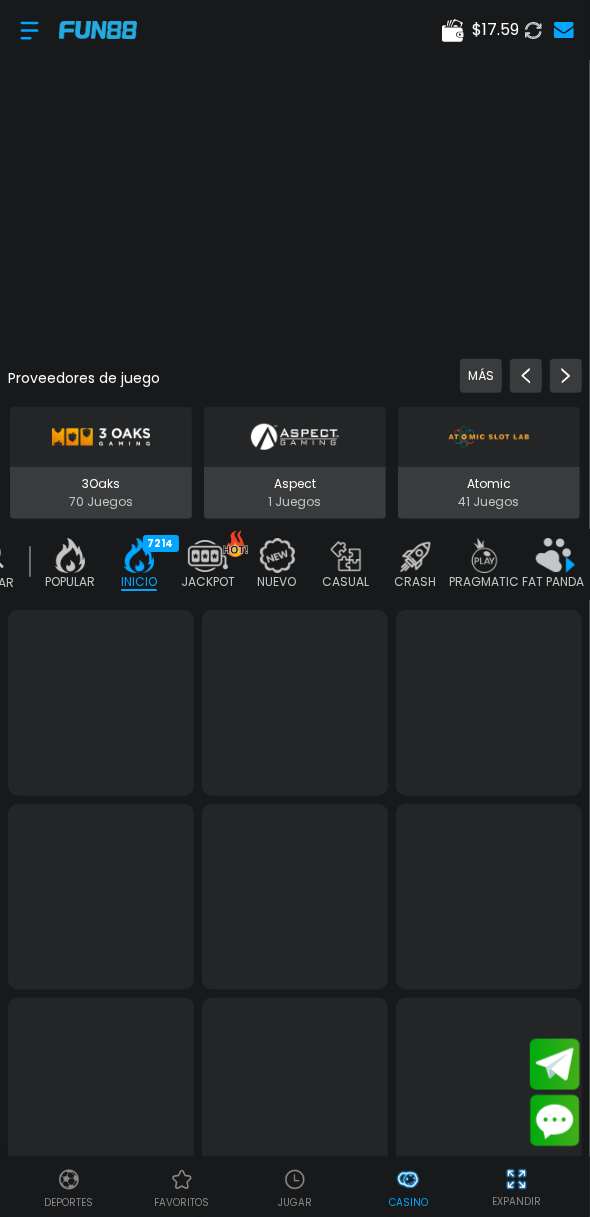 scroll, scrollTop: 0, scrollLeft: 50, axis: horizontal 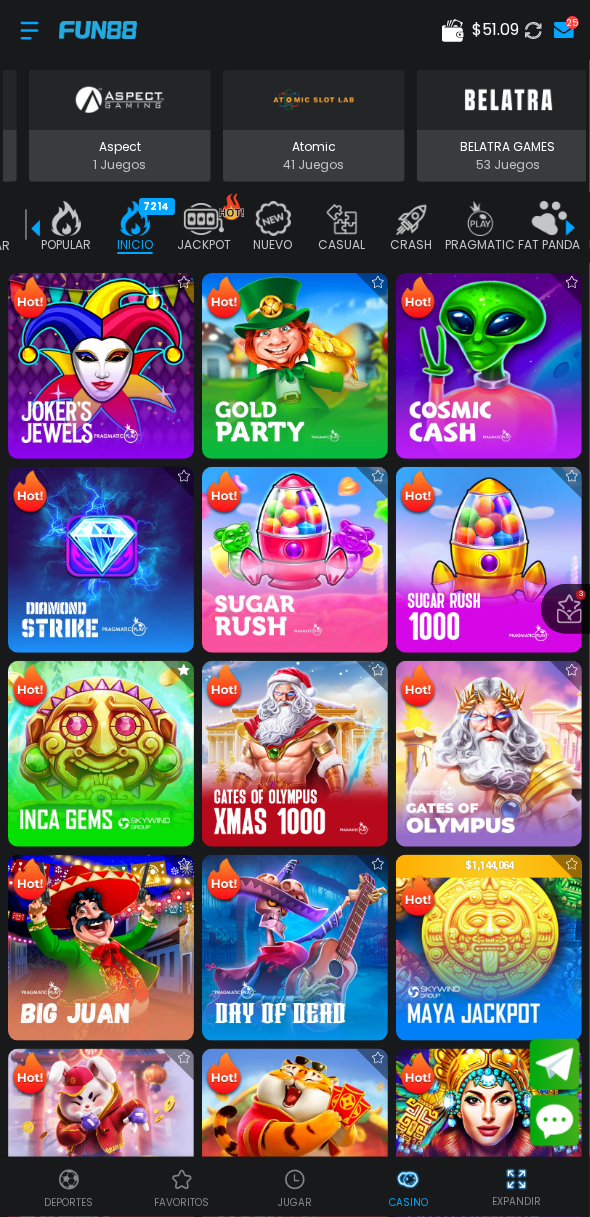 click at bounding box center (101, 1142) 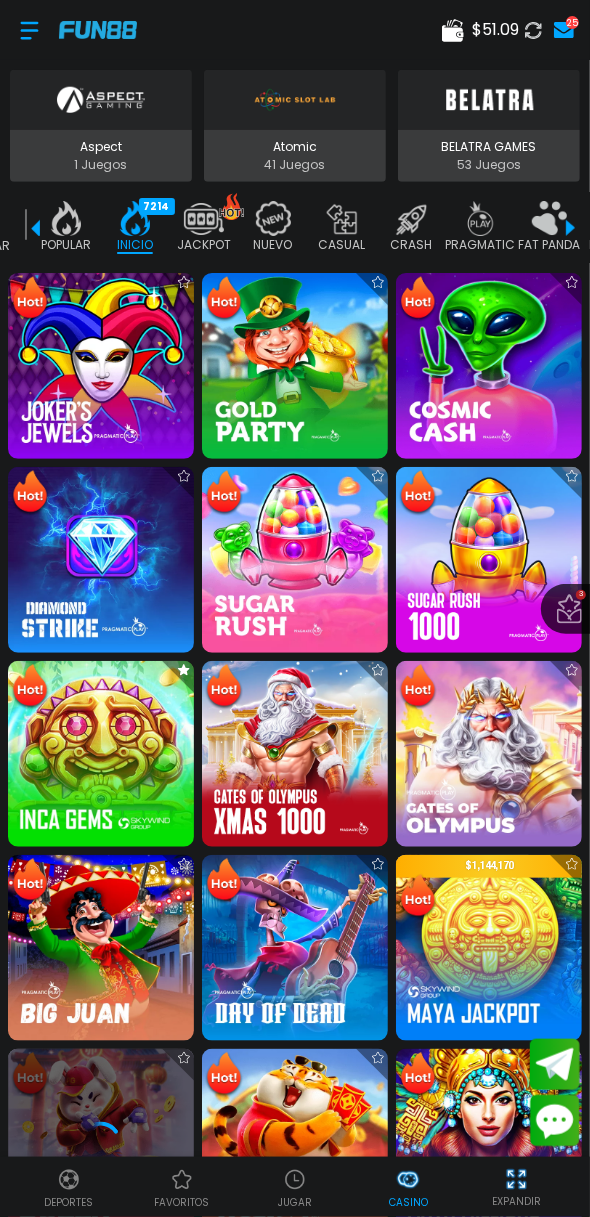 click on "POPULAR 40" at bounding box center (66, 227) 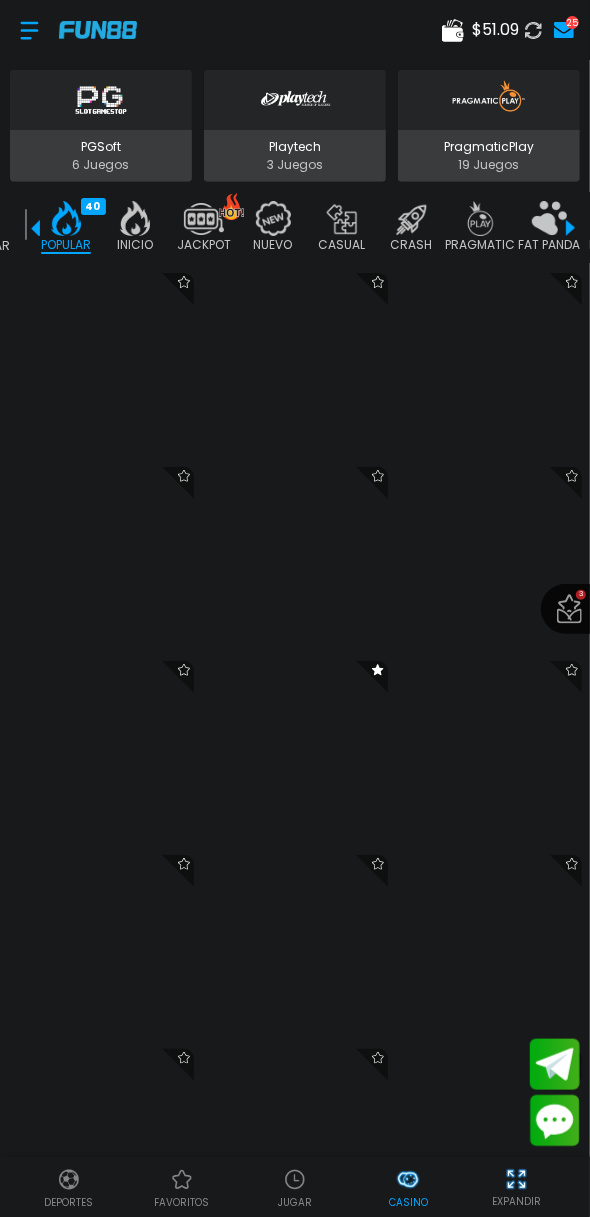 scroll, scrollTop: 0, scrollLeft: 24, axis: horizontal 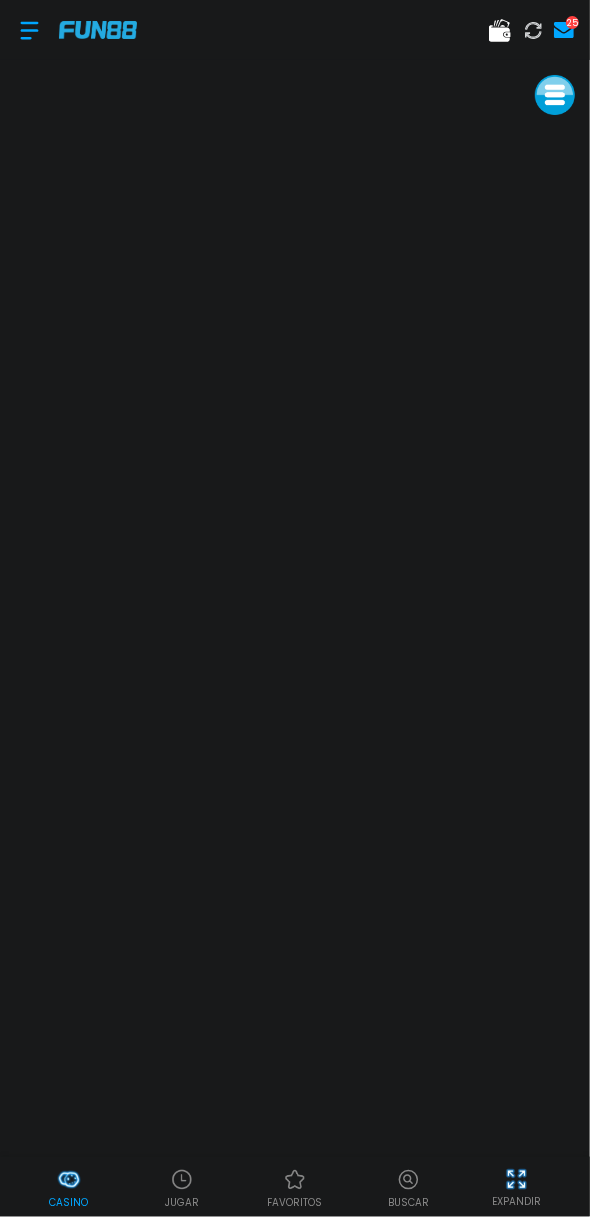 click on "Casino" at bounding box center (68, 1202) 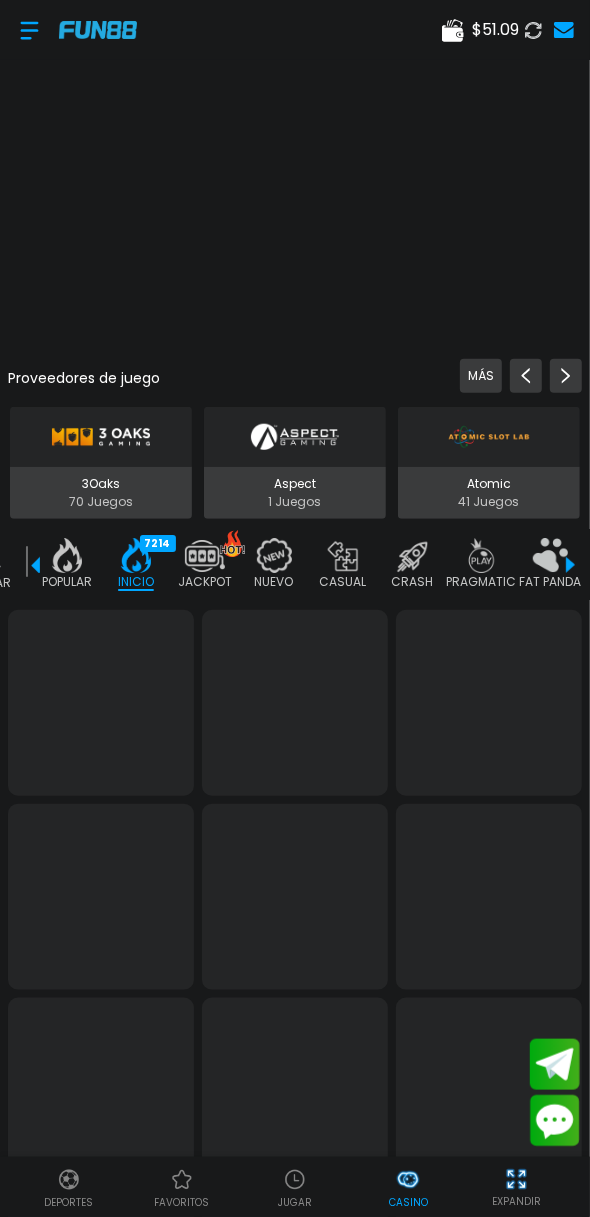 scroll, scrollTop: 0, scrollLeft: 50, axis: horizontal 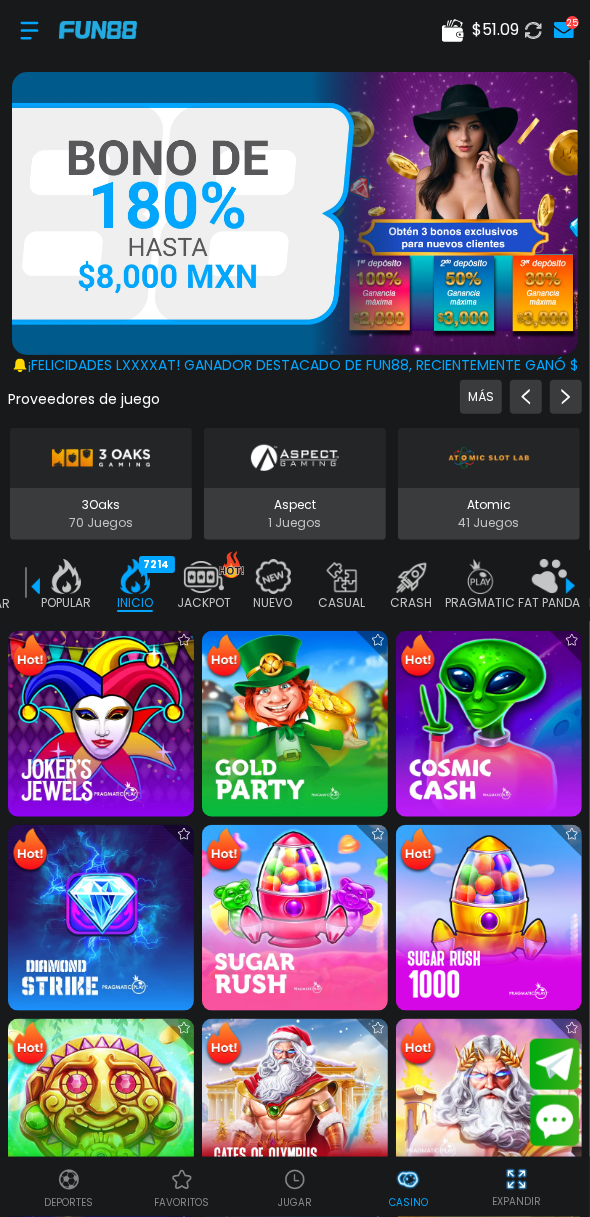 click on "POPULAR" at bounding box center (66, 603) 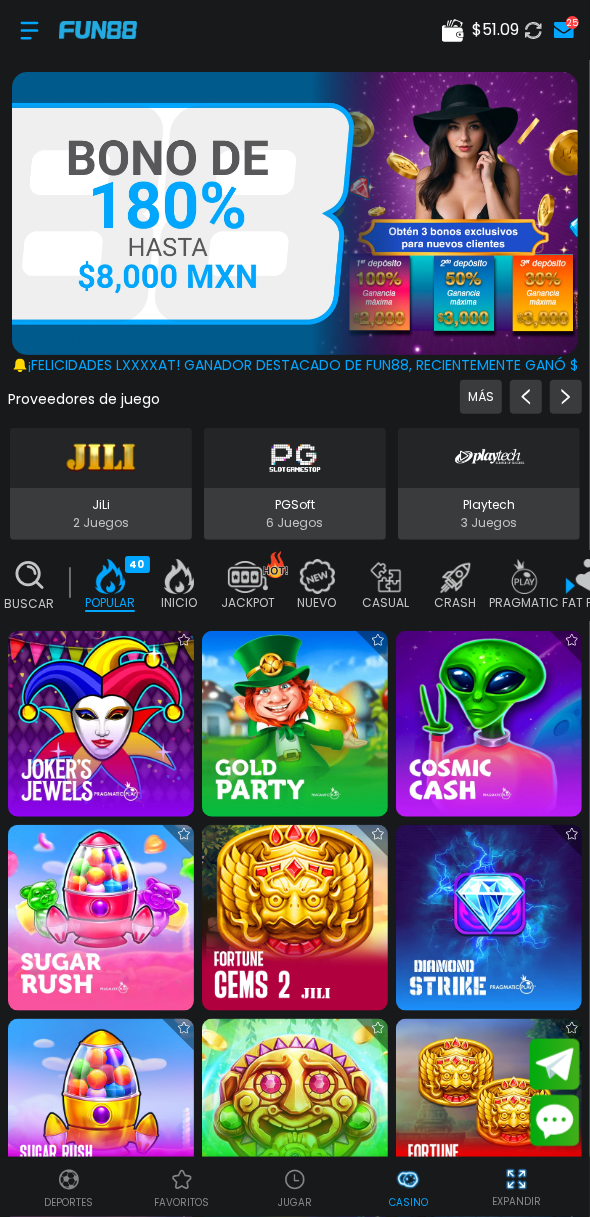 scroll, scrollTop: 0, scrollLeft: 0, axis: both 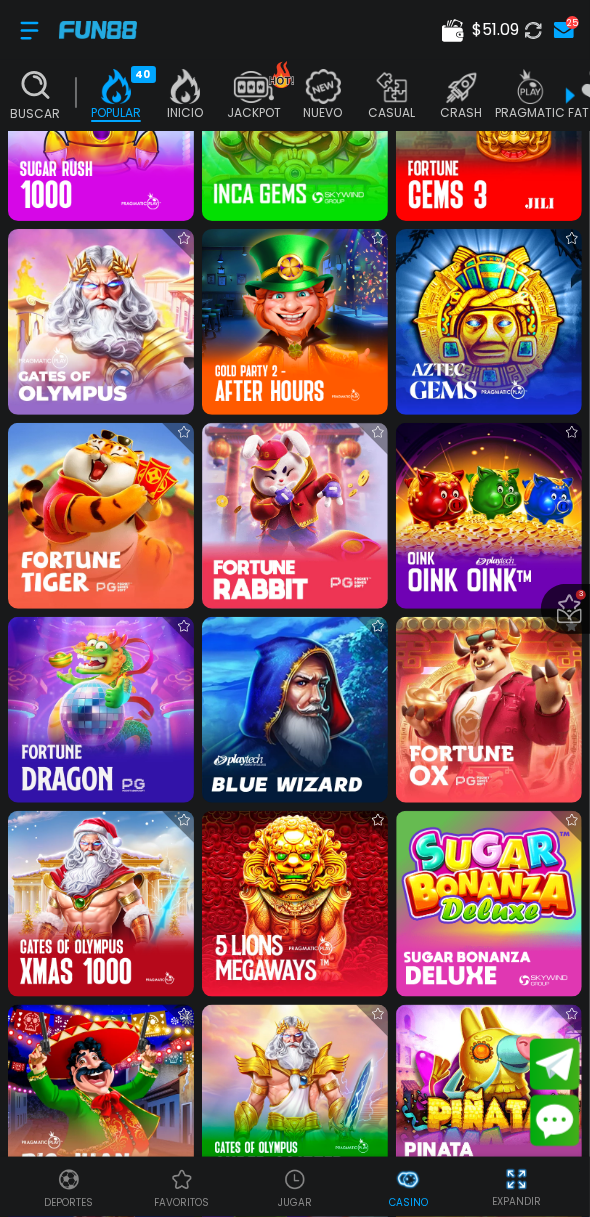 click at bounding box center [295, 516] 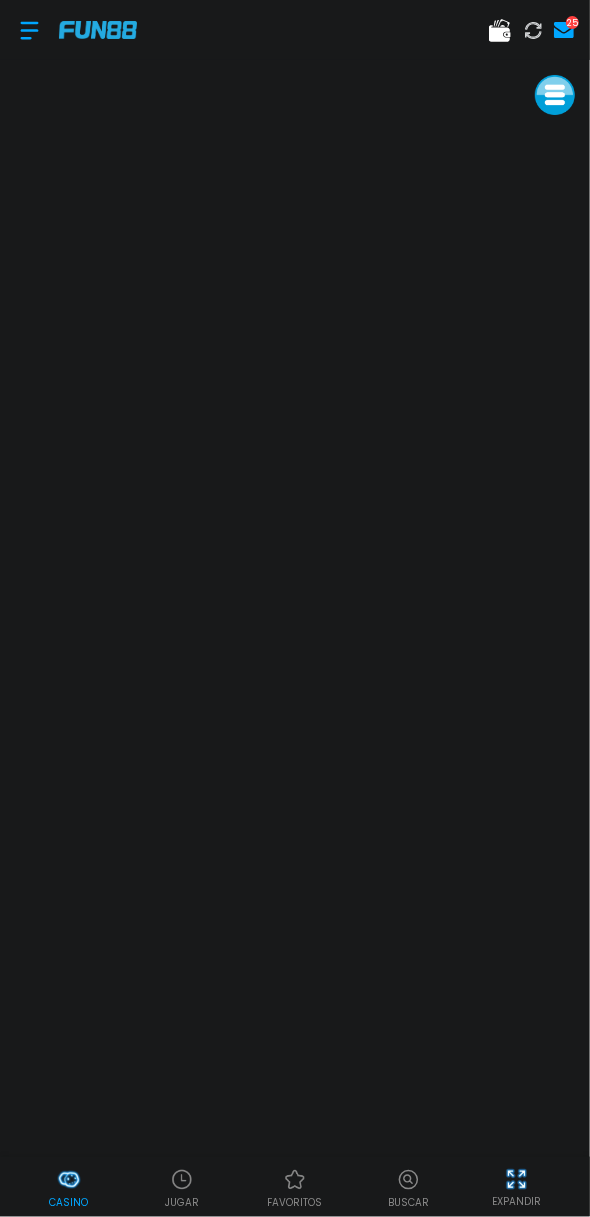 click on "Casino" at bounding box center (68, 1202) 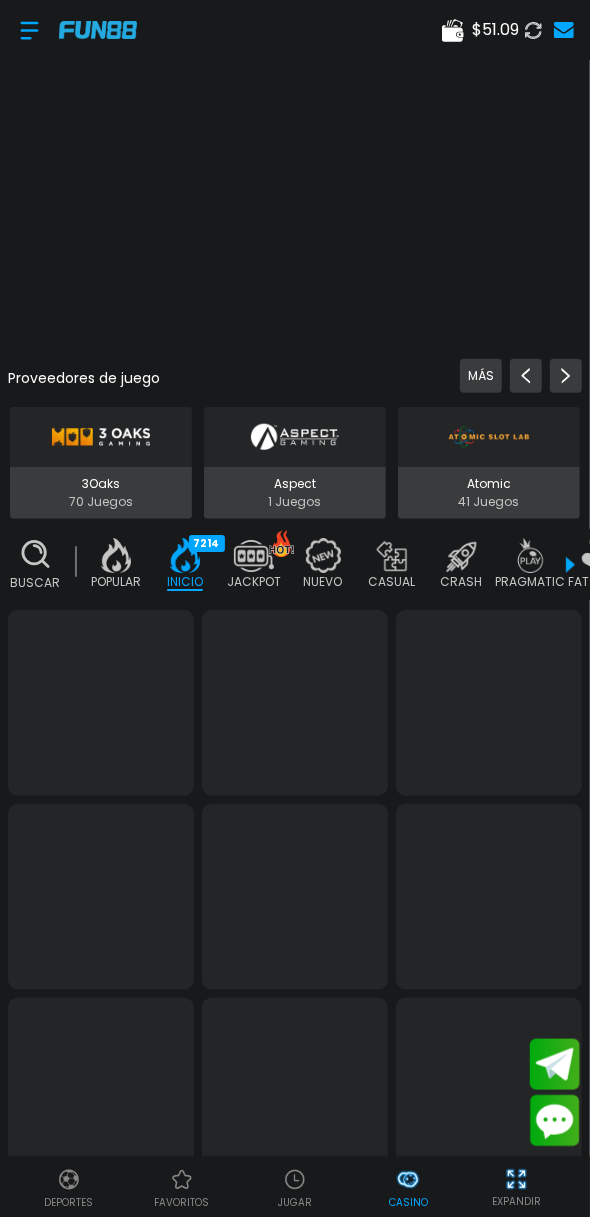 scroll, scrollTop: 0, scrollLeft: 50, axis: horizontal 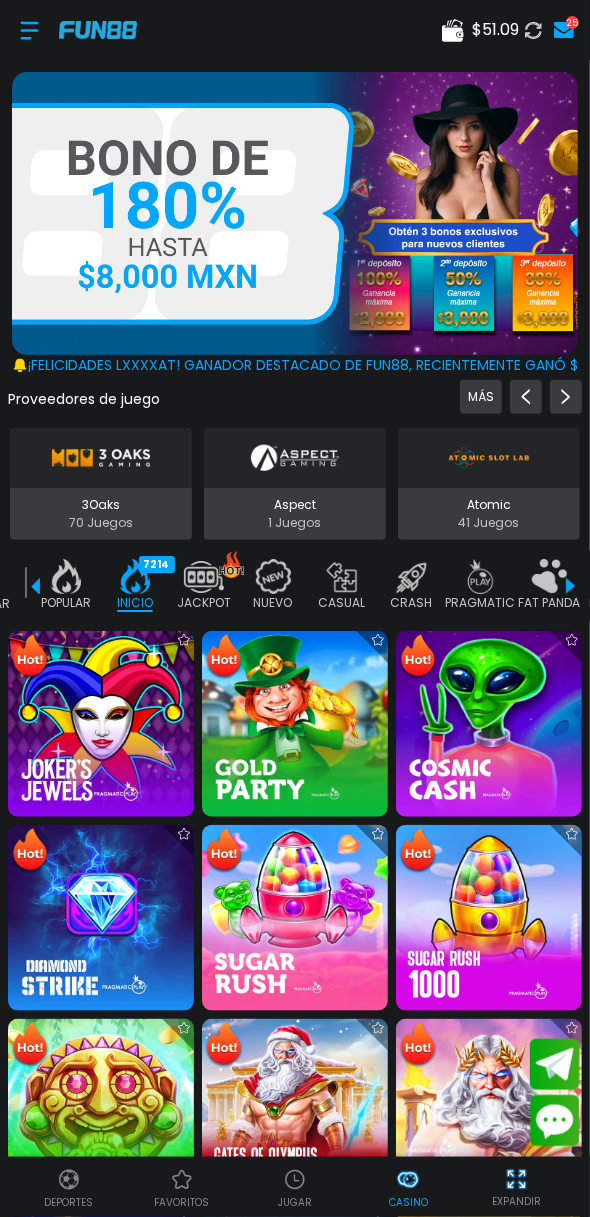 click at bounding box center (101, 1112) 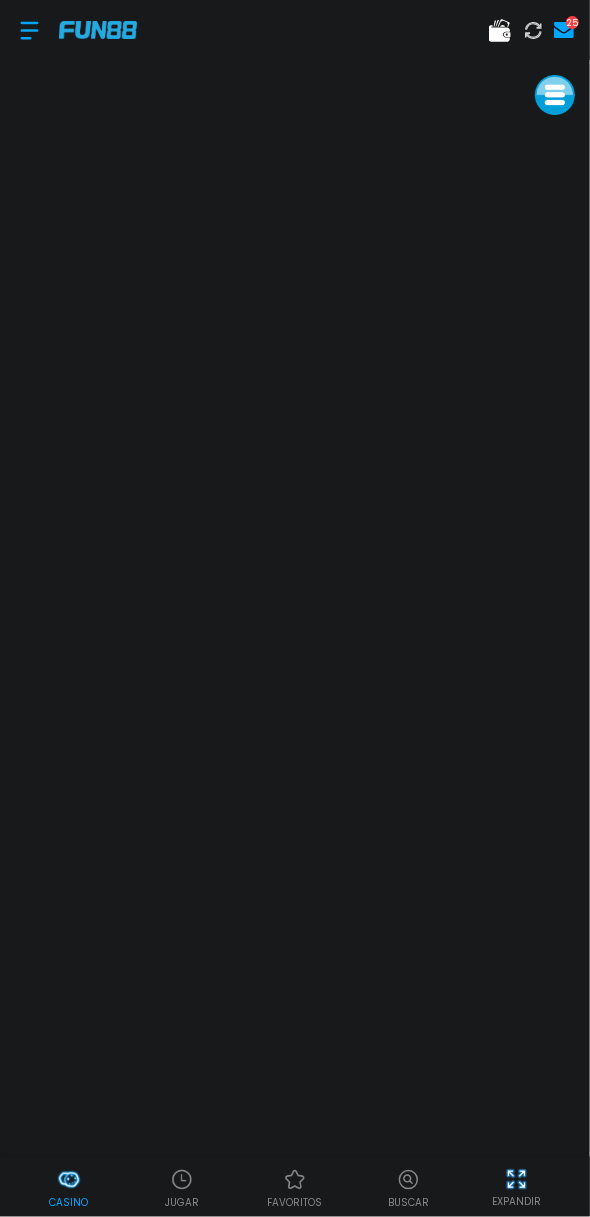 click at bounding box center [29, 30] 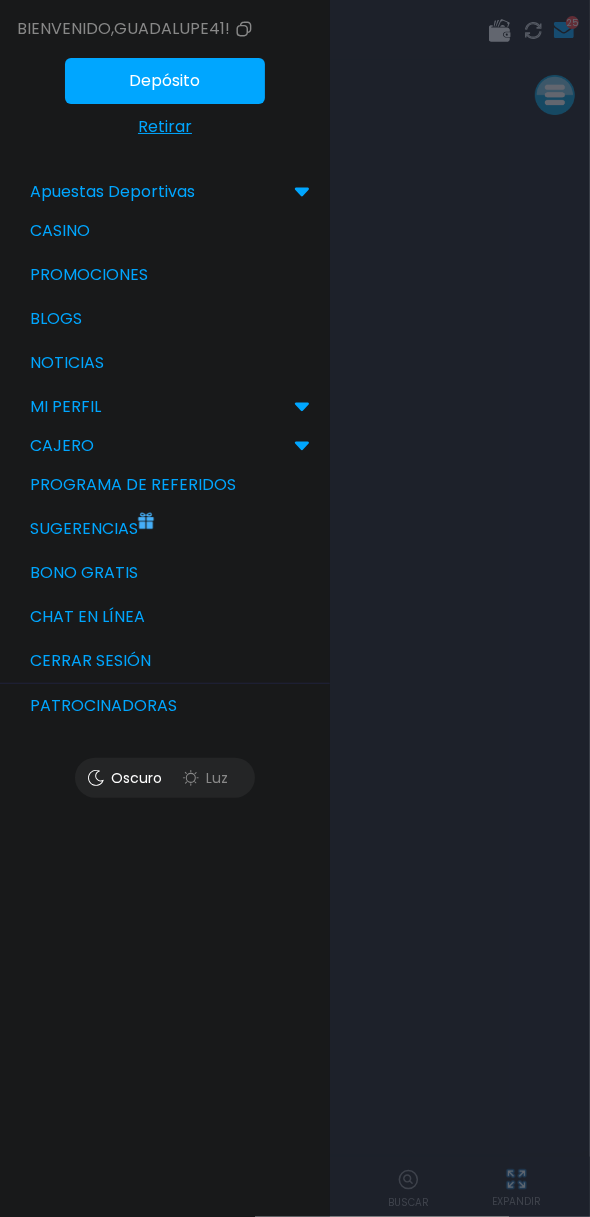 click on "Bono Gratis" at bounding box center (165, 573) 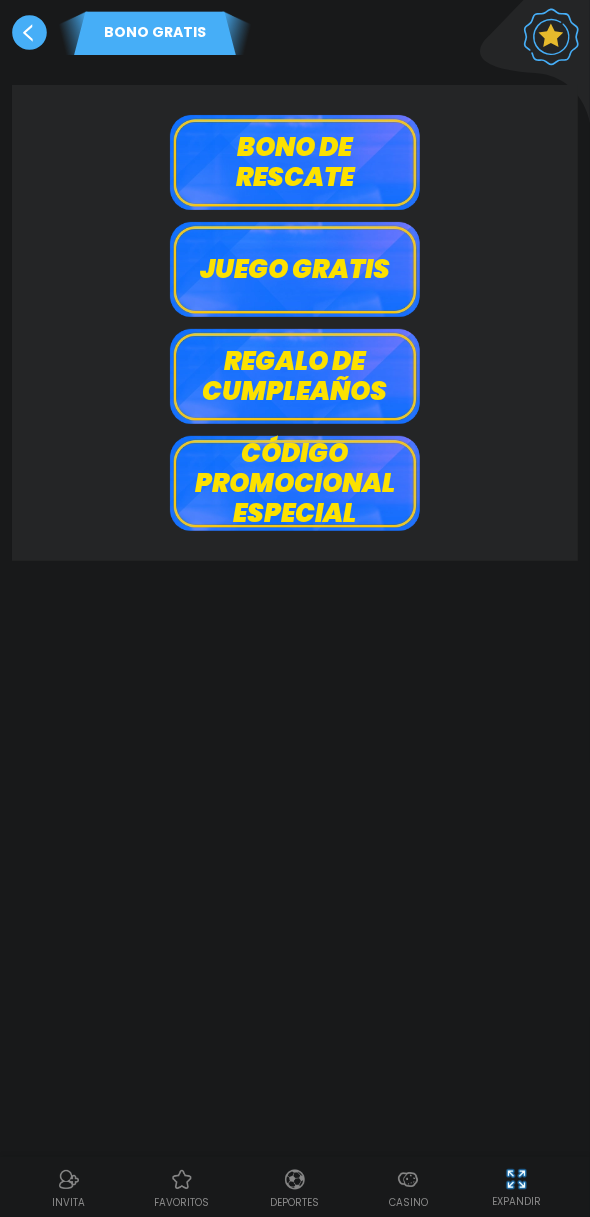 click on "Bono de rescate" at bounding box center (295, 162) 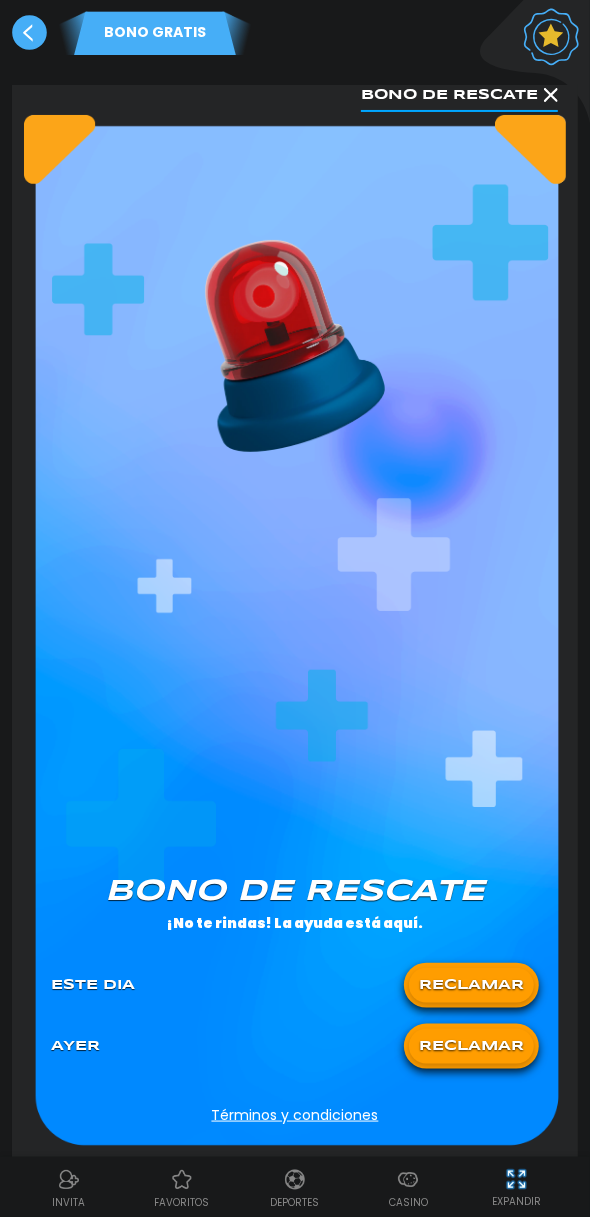 click on "RECLAMAR" at bounding box center [471, 1046] 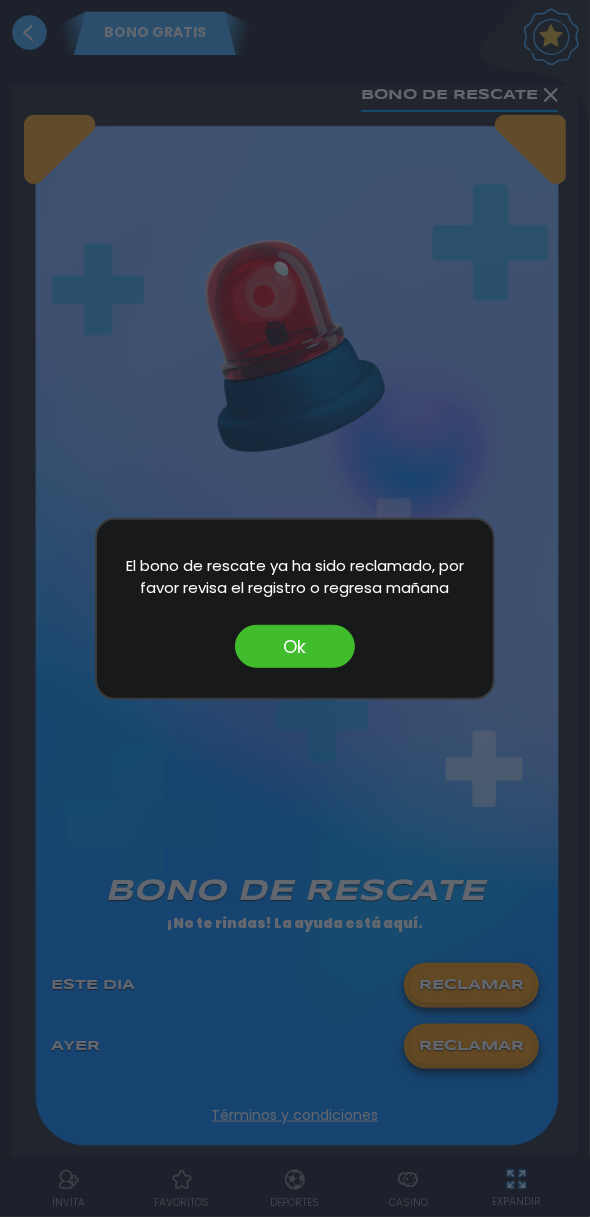 click on "Ok" at bounding box center [295, 646] 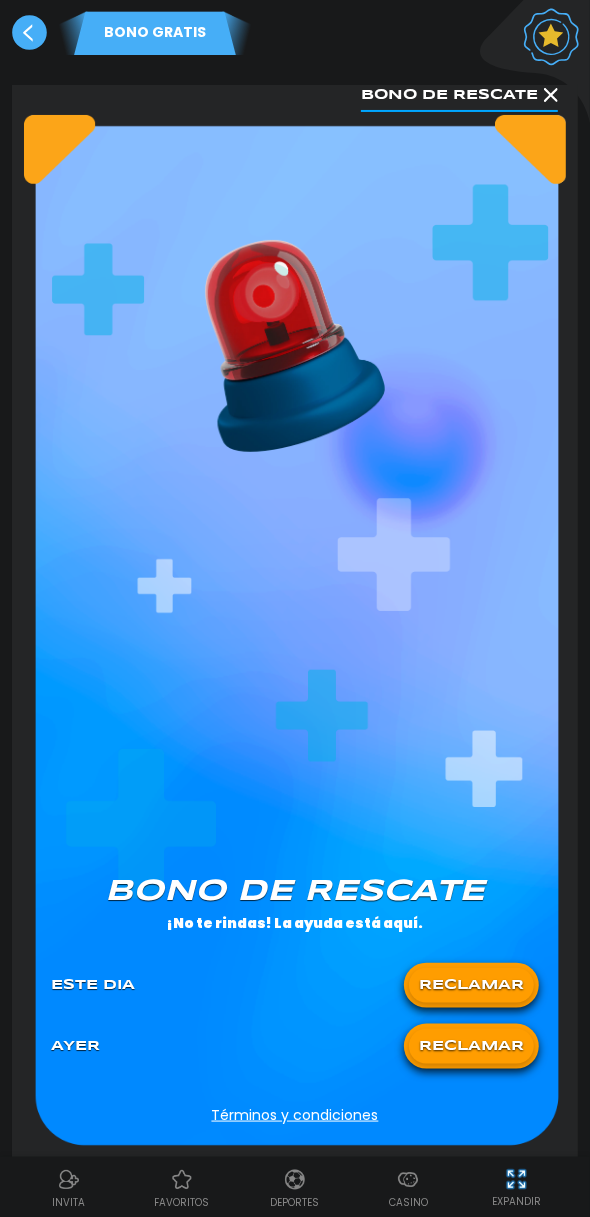 click 